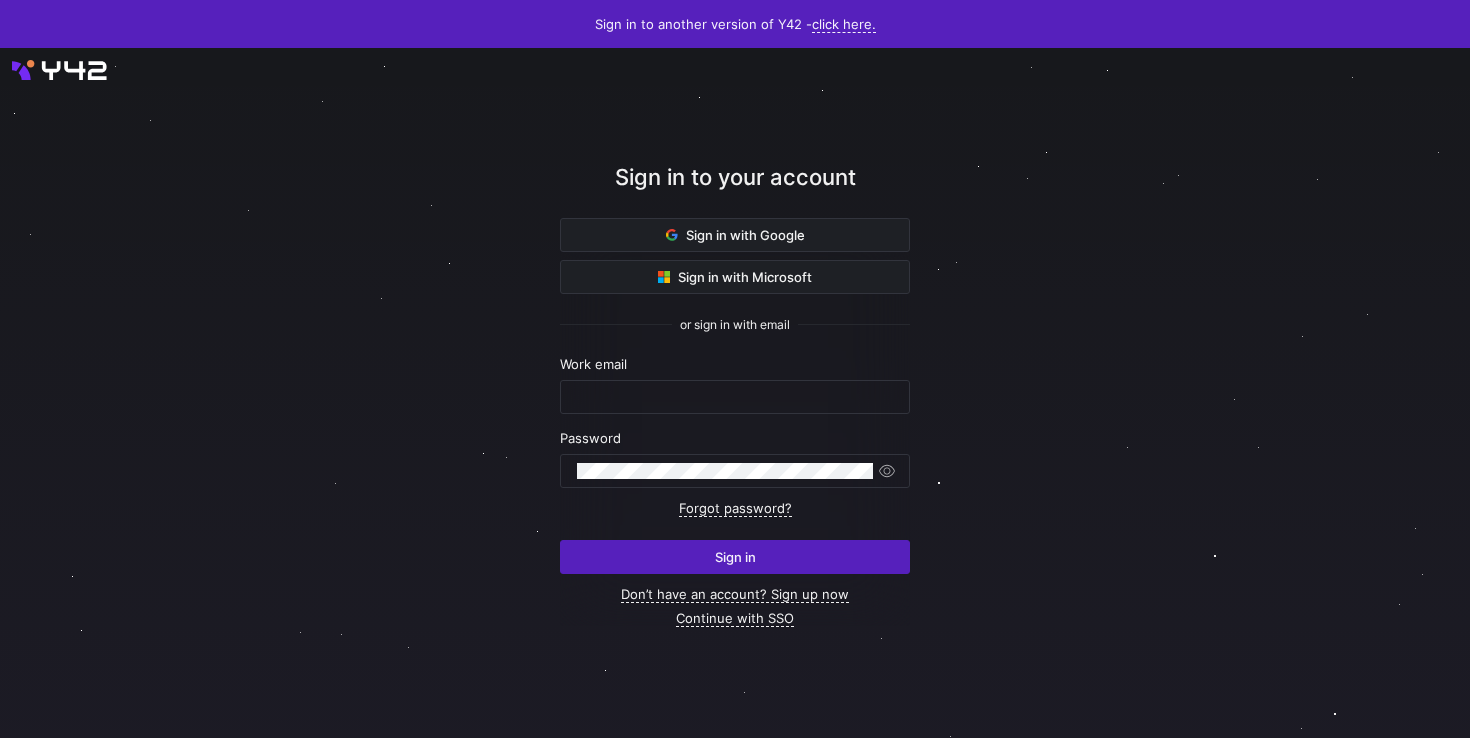 scroll, scrollTop: 0, scrollLeft: 0, axis: both 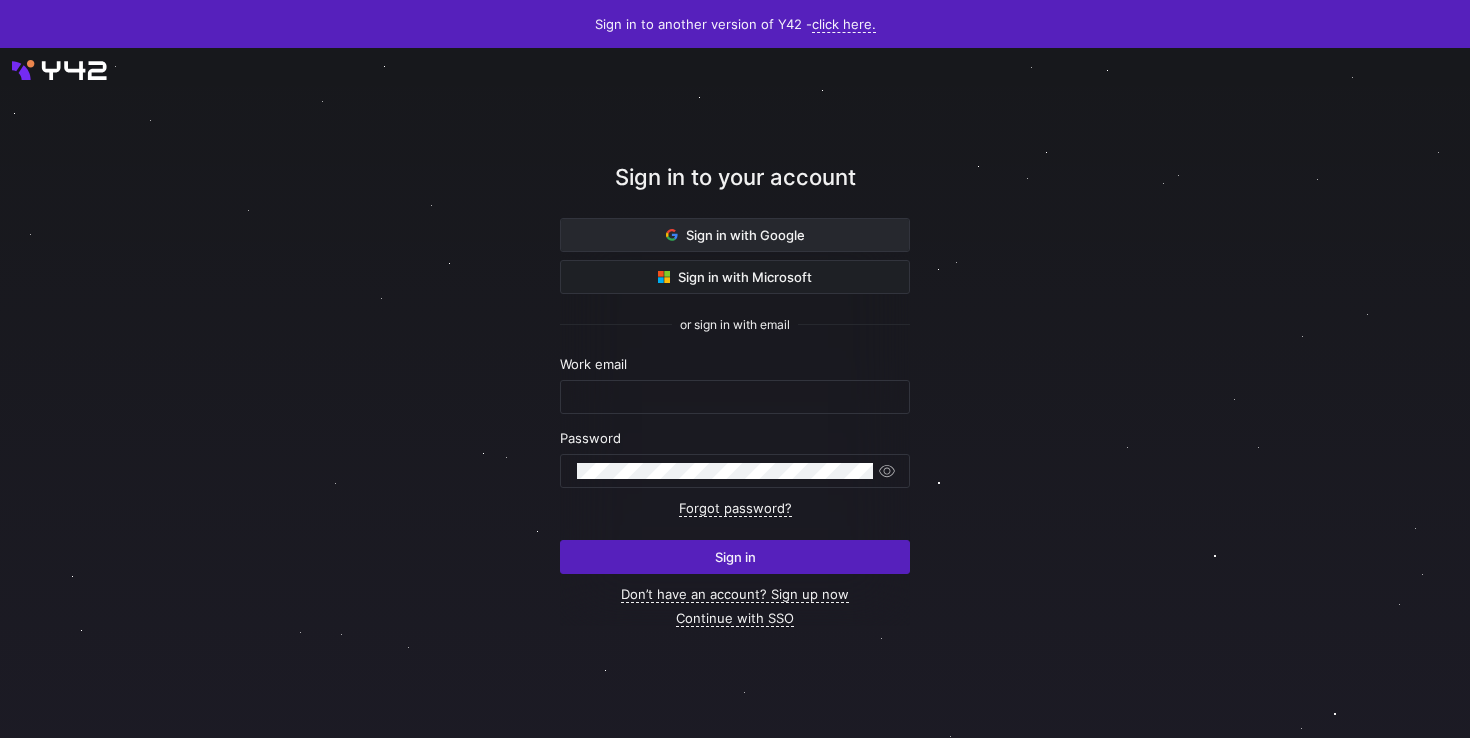 click on "Sign in with Google" 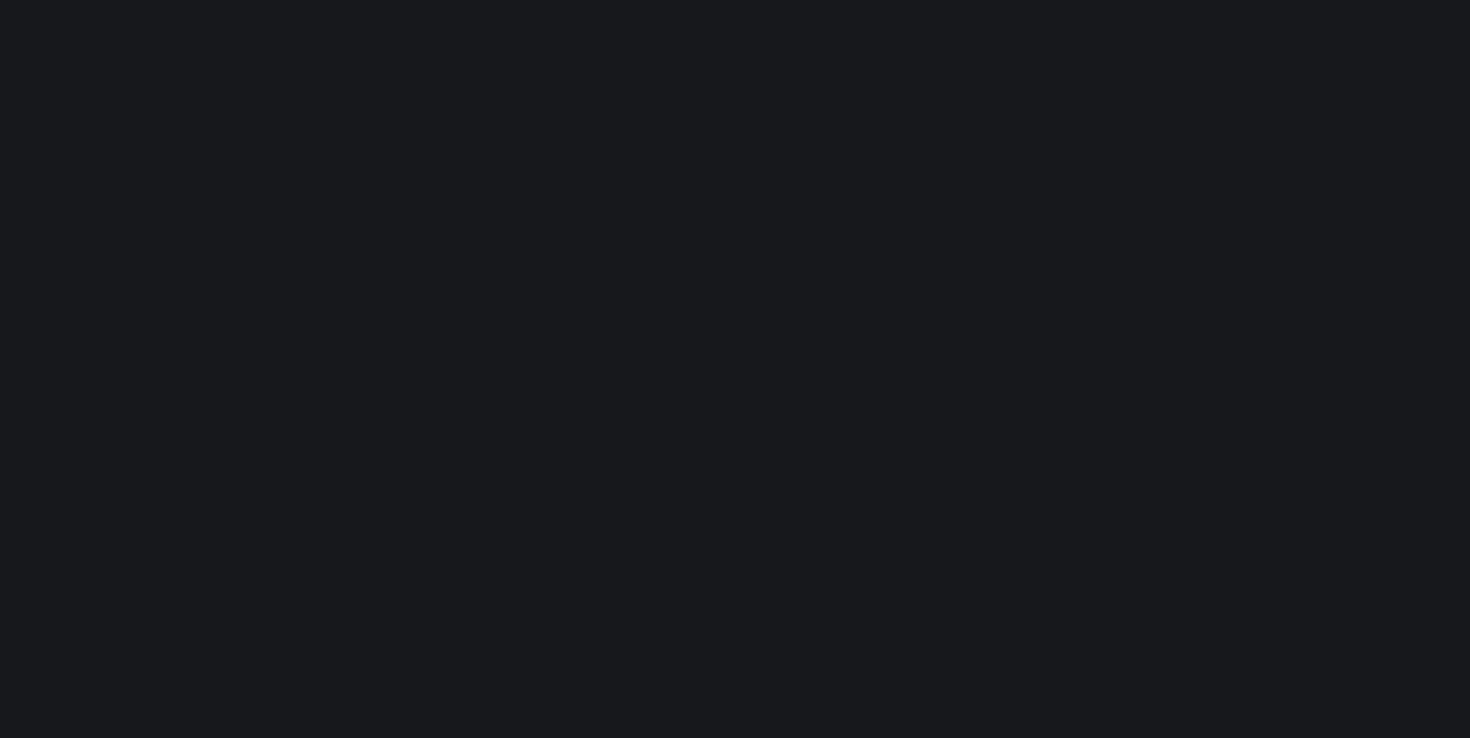 scroll, scrollTop: 0, scrollLeft: 0, axis: both 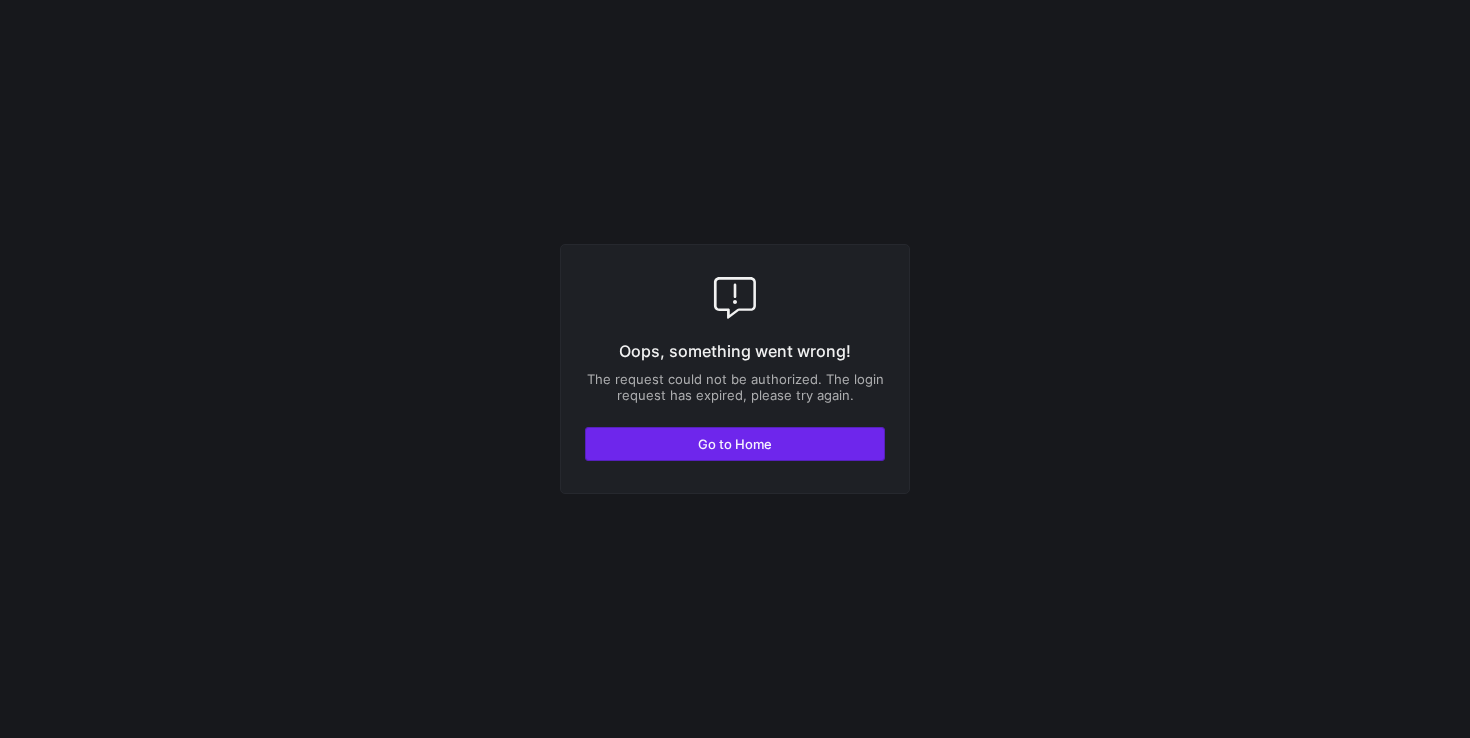 click at bounding box center [735, 444] 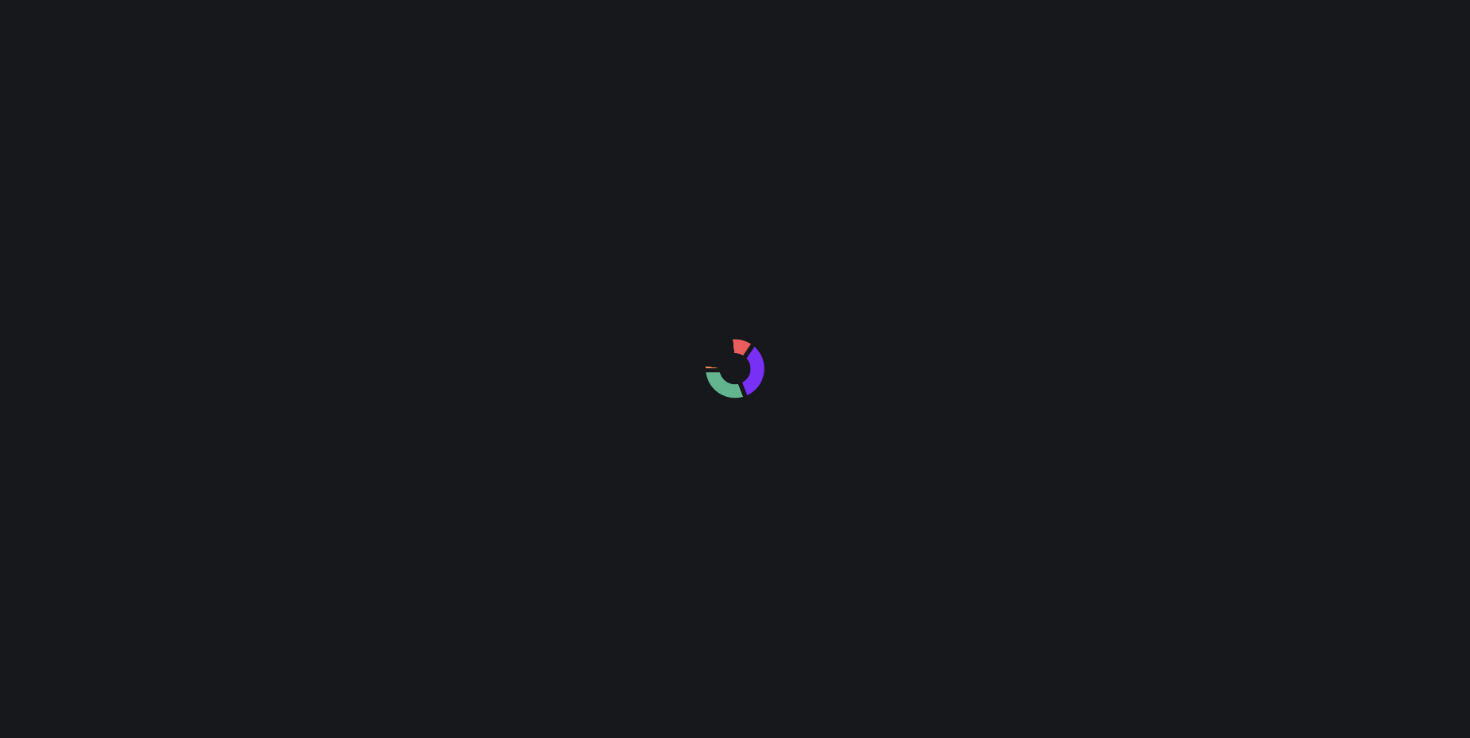 scroll, scrollTop: 0, scrollLeft: 0, axis: both 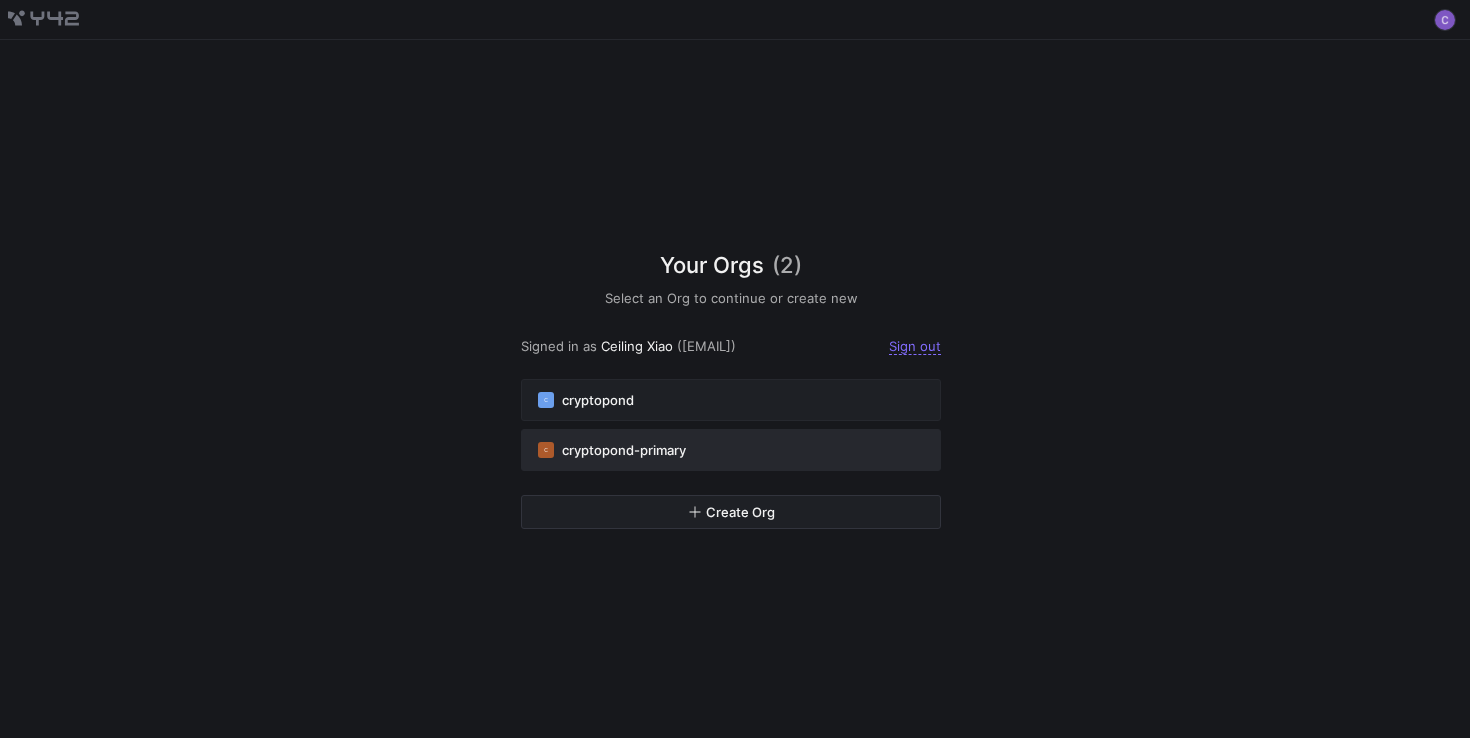 click on "cryptopond-primary" 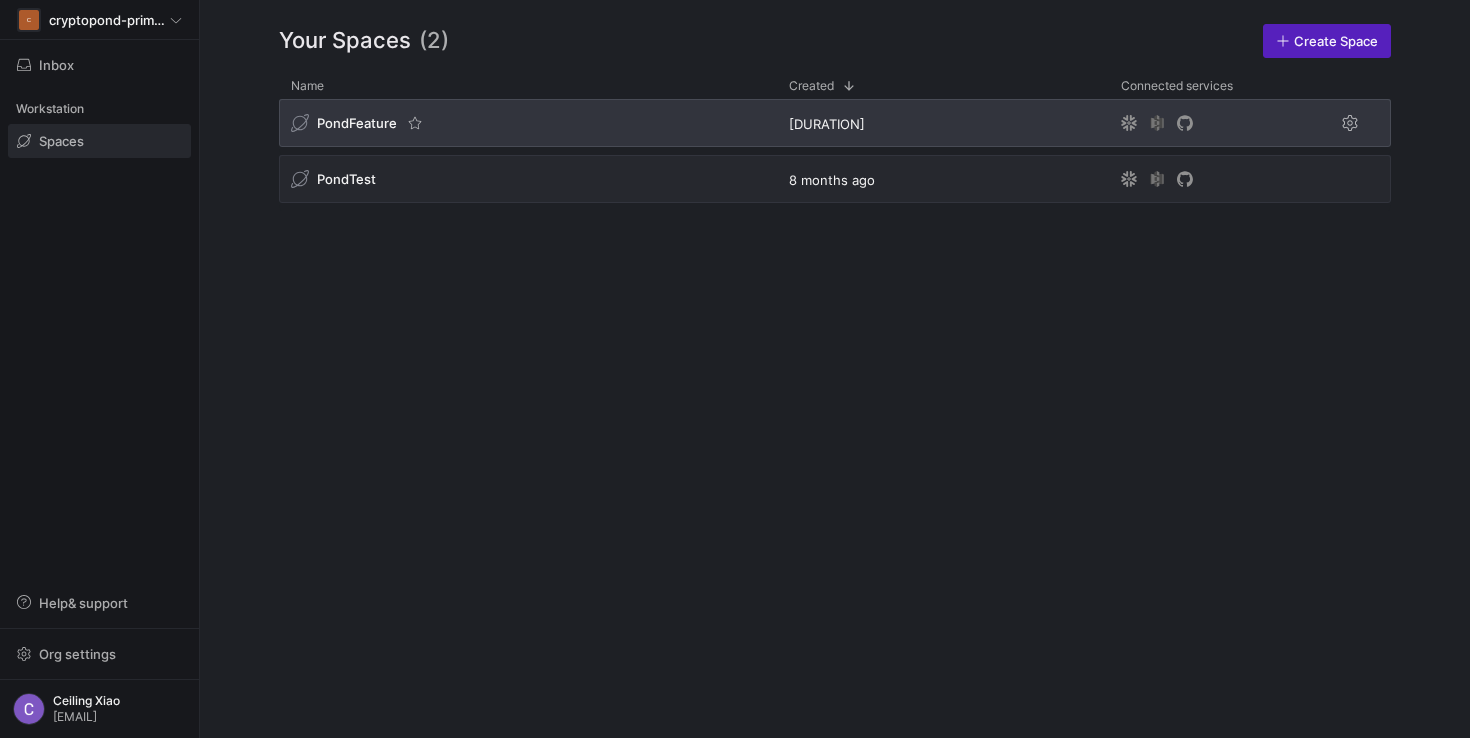 click on "PondFeature" 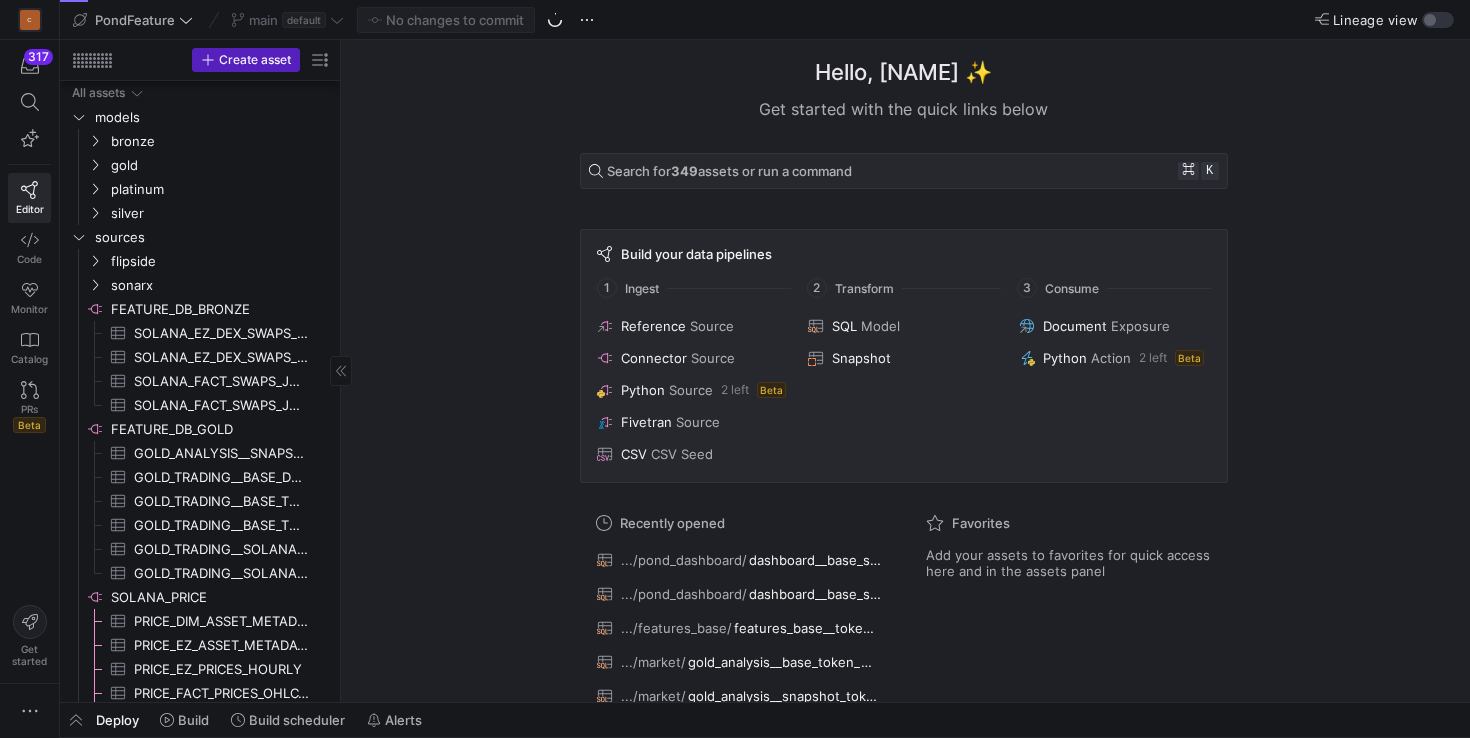 scroll, scrollTop: 610, scrollLeft: 0, axis: vertical 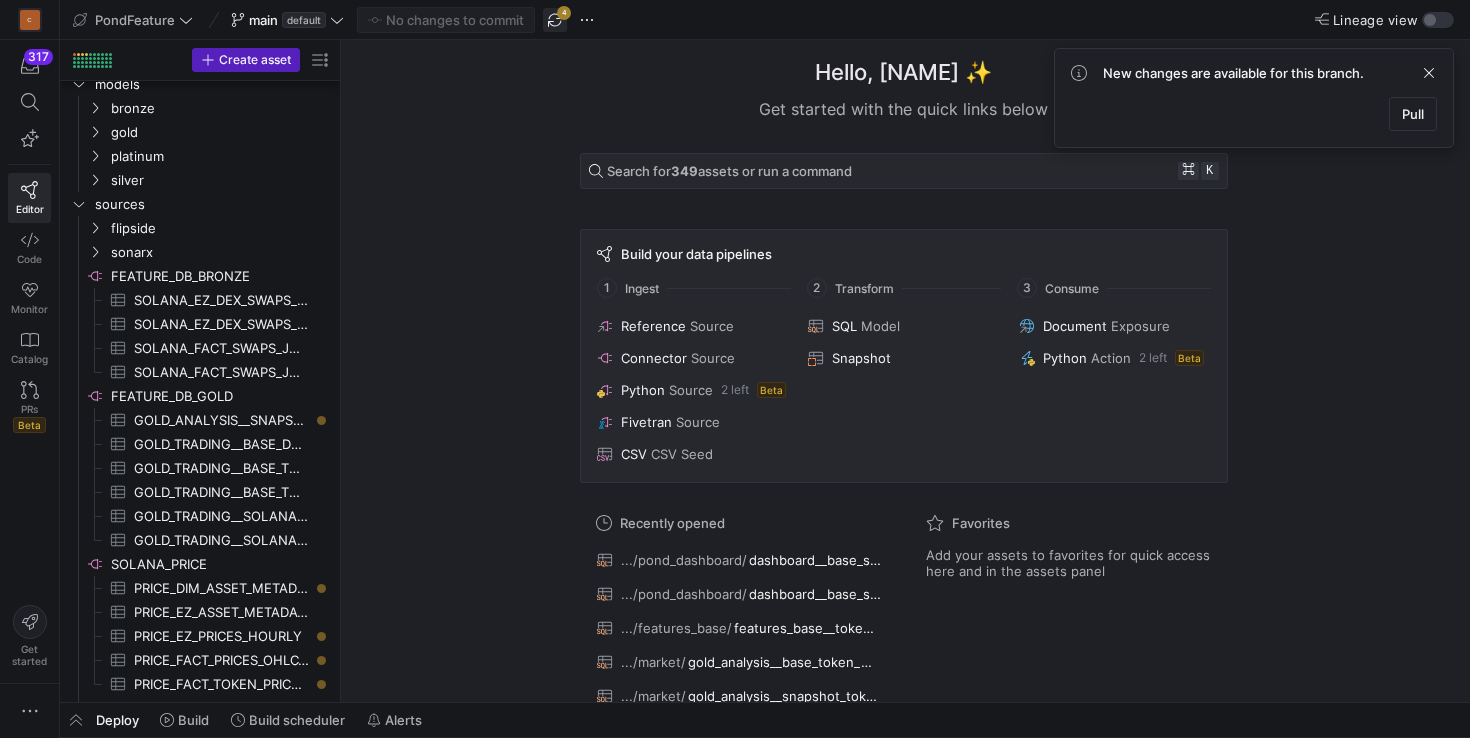 click 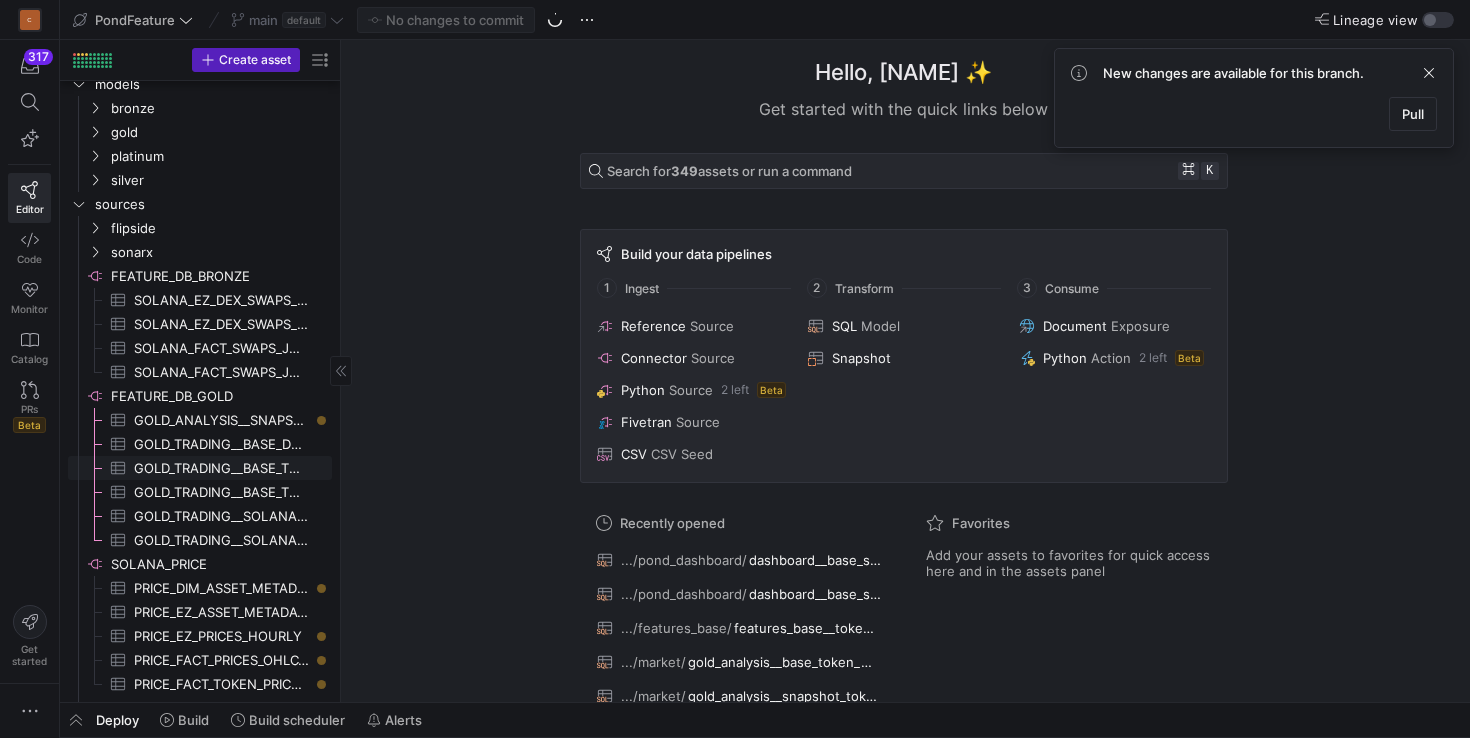 scroll, scrollTop: 670, scrollLeft: 0, axis: vertical 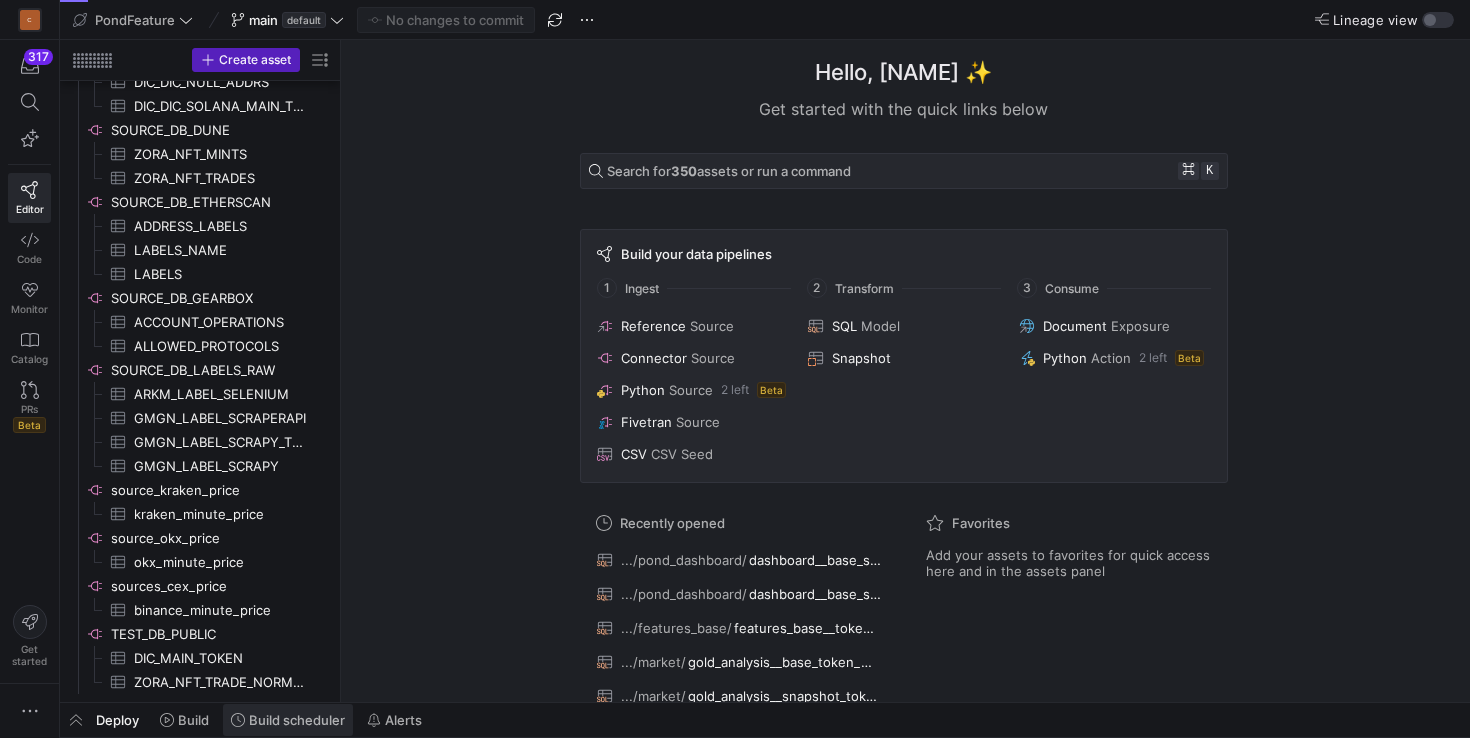 click on "Build scheduler" 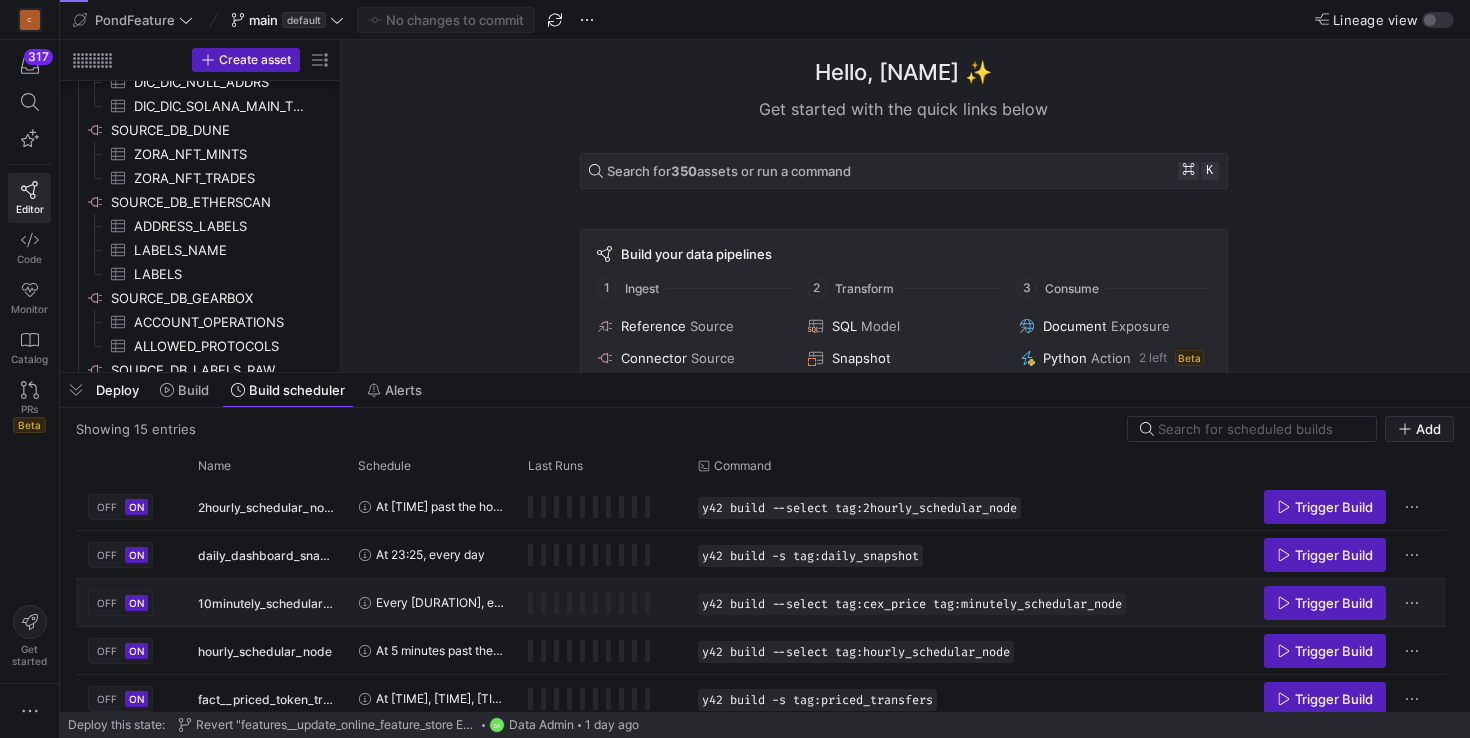scroll, scrollTop: 40, scrollLeft: 0, axis: vertical 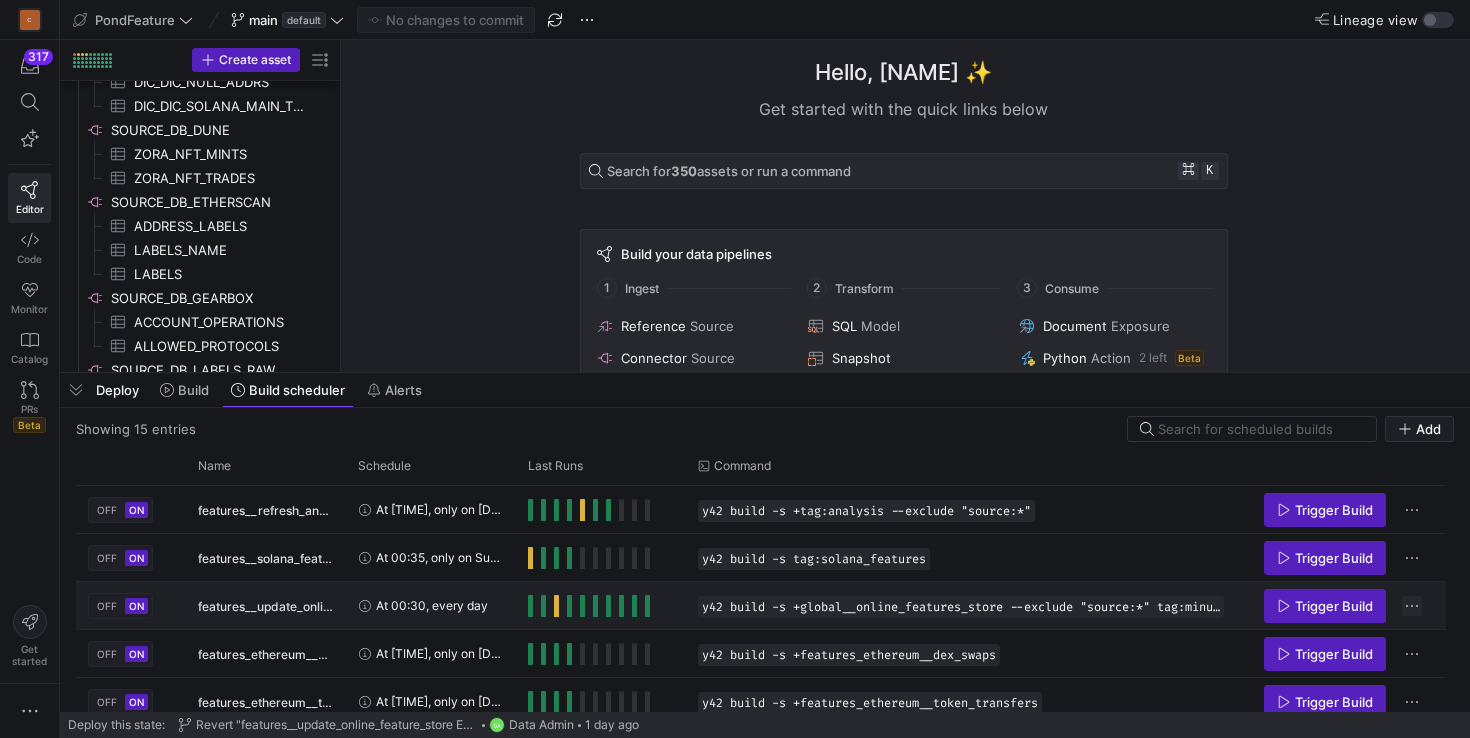click 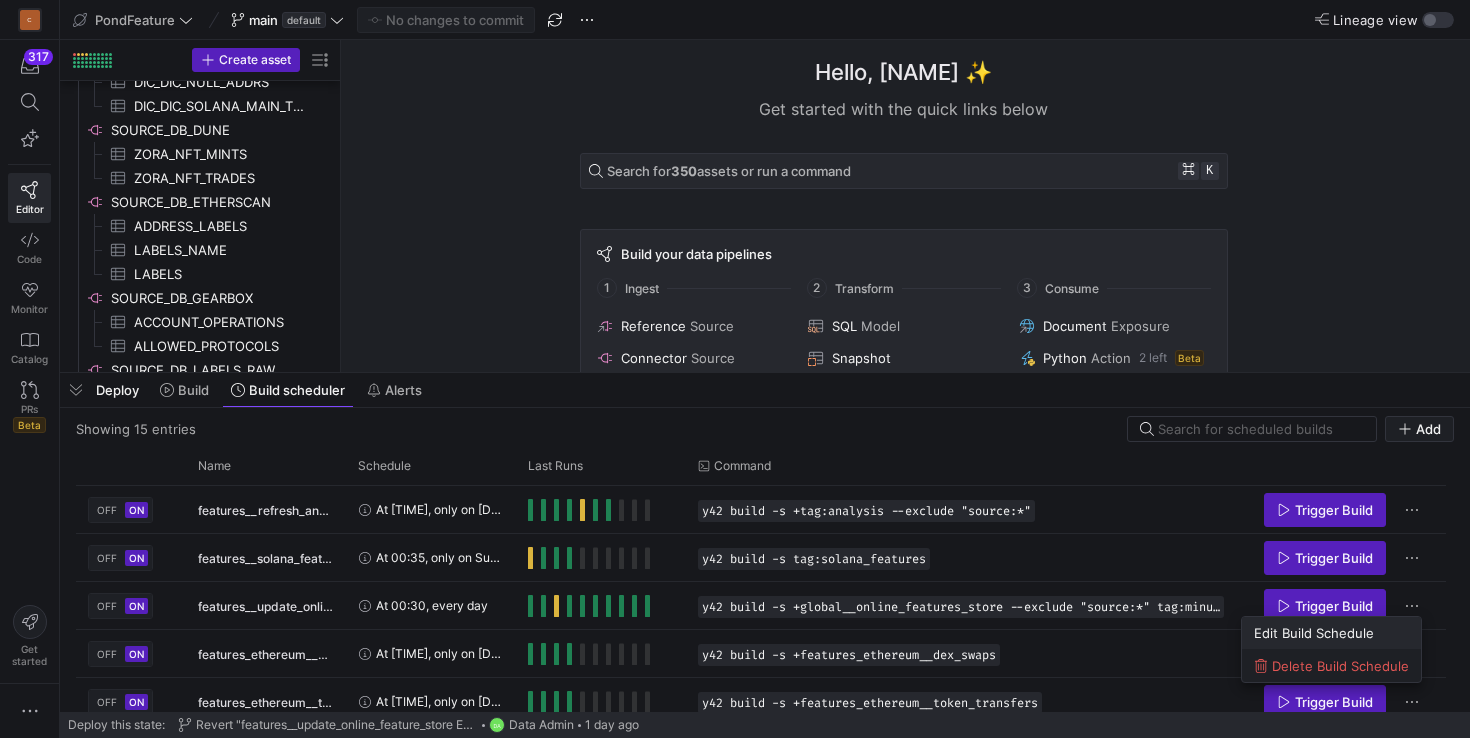 click on "Edit Build Schedule" at bounding box center (1314, 633) 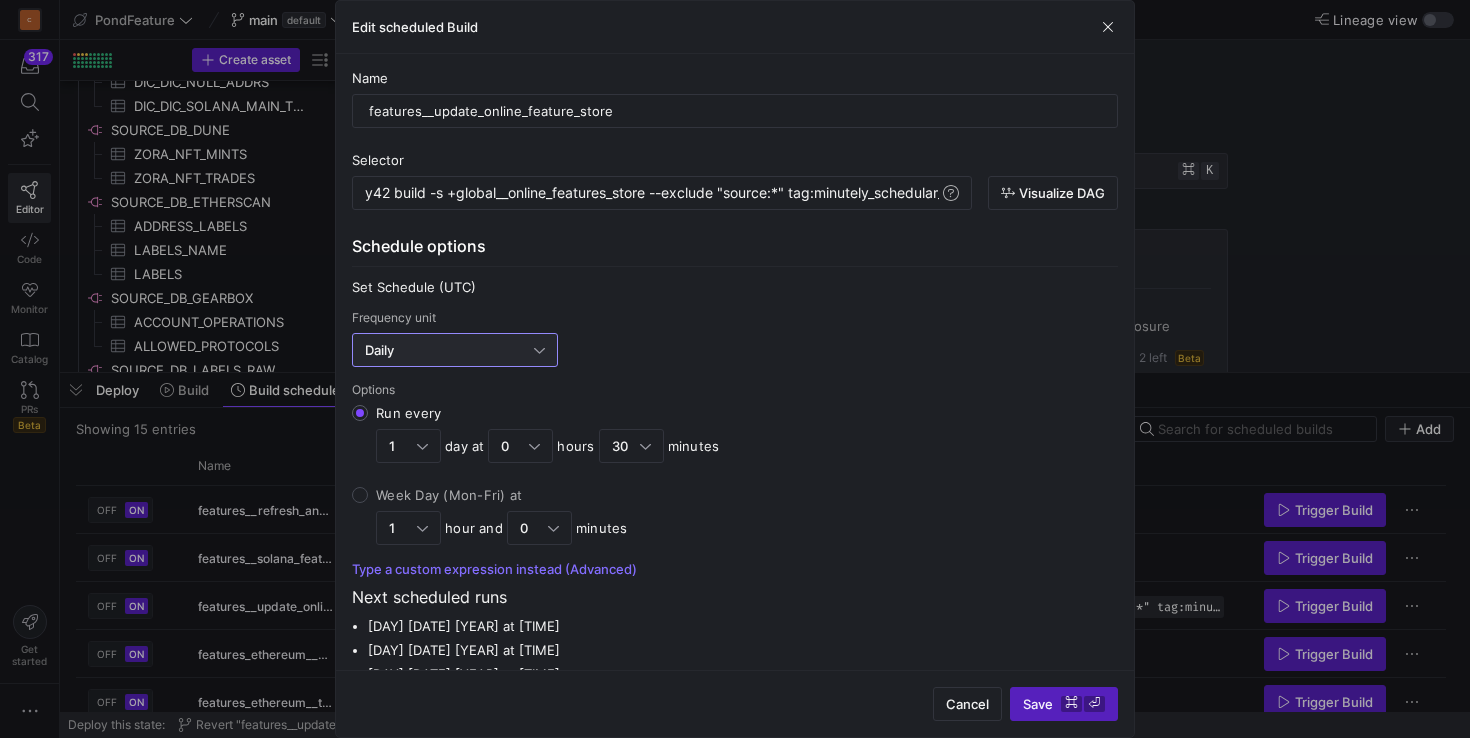 click on "Daily" at bounding box center [449, 350] 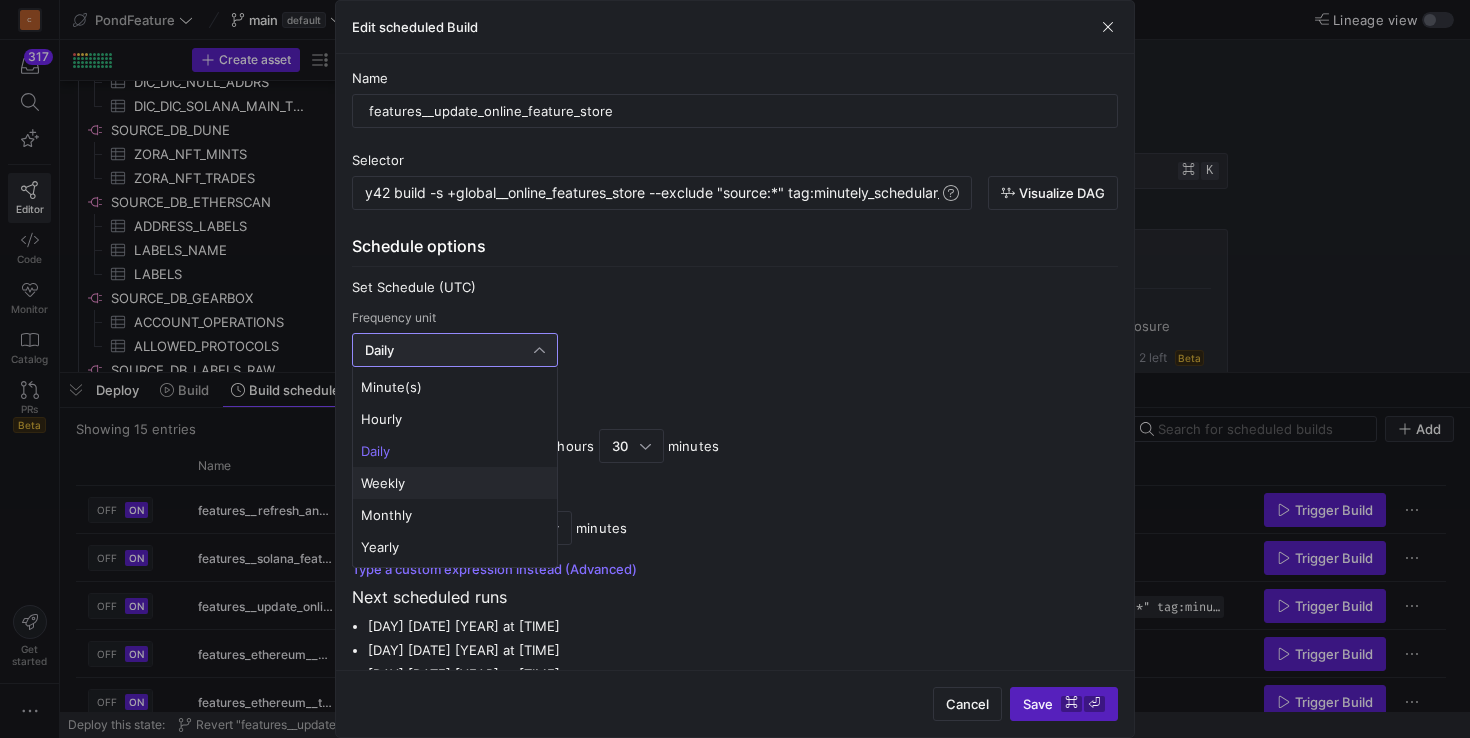 click on "Weekly" at bounding box center [455, 483] 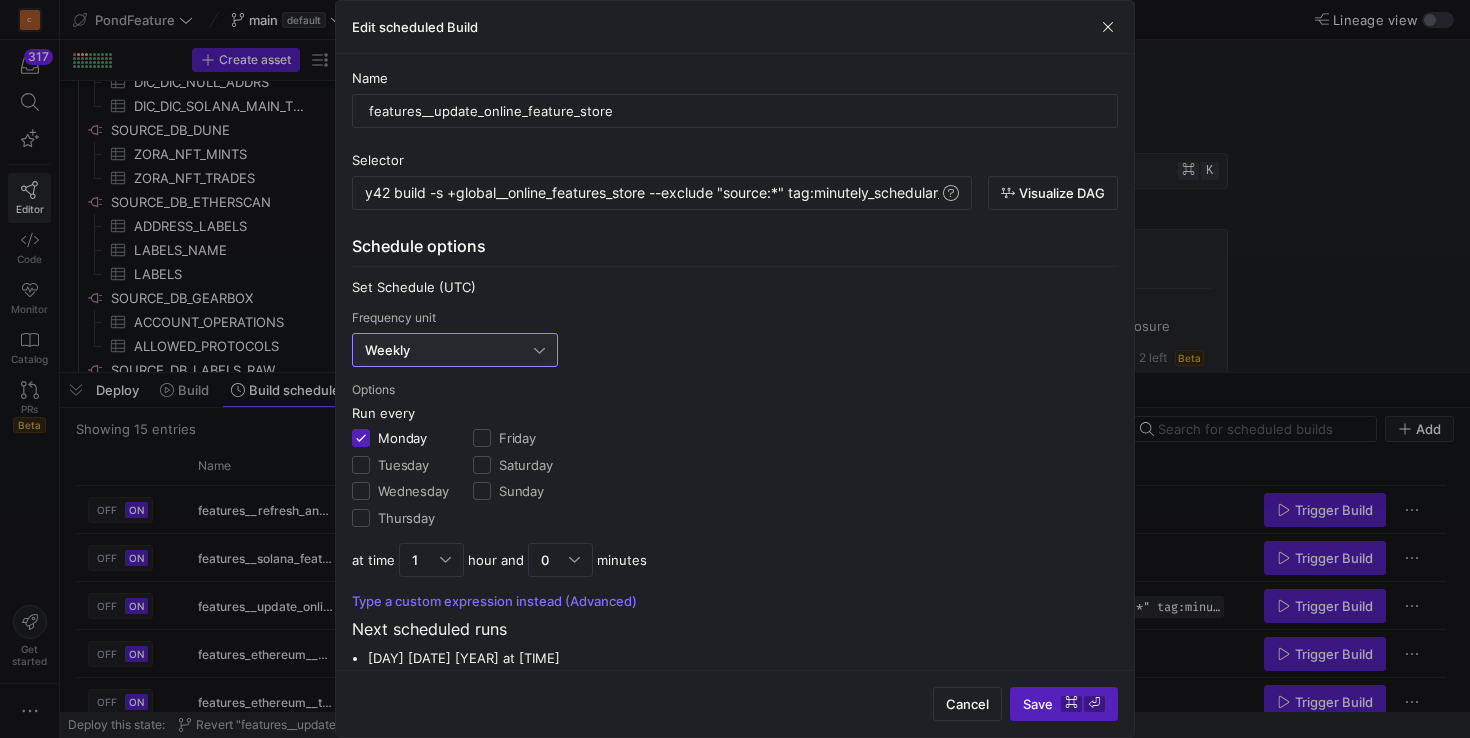 click on "Monday" at bounding box center (398, 438) 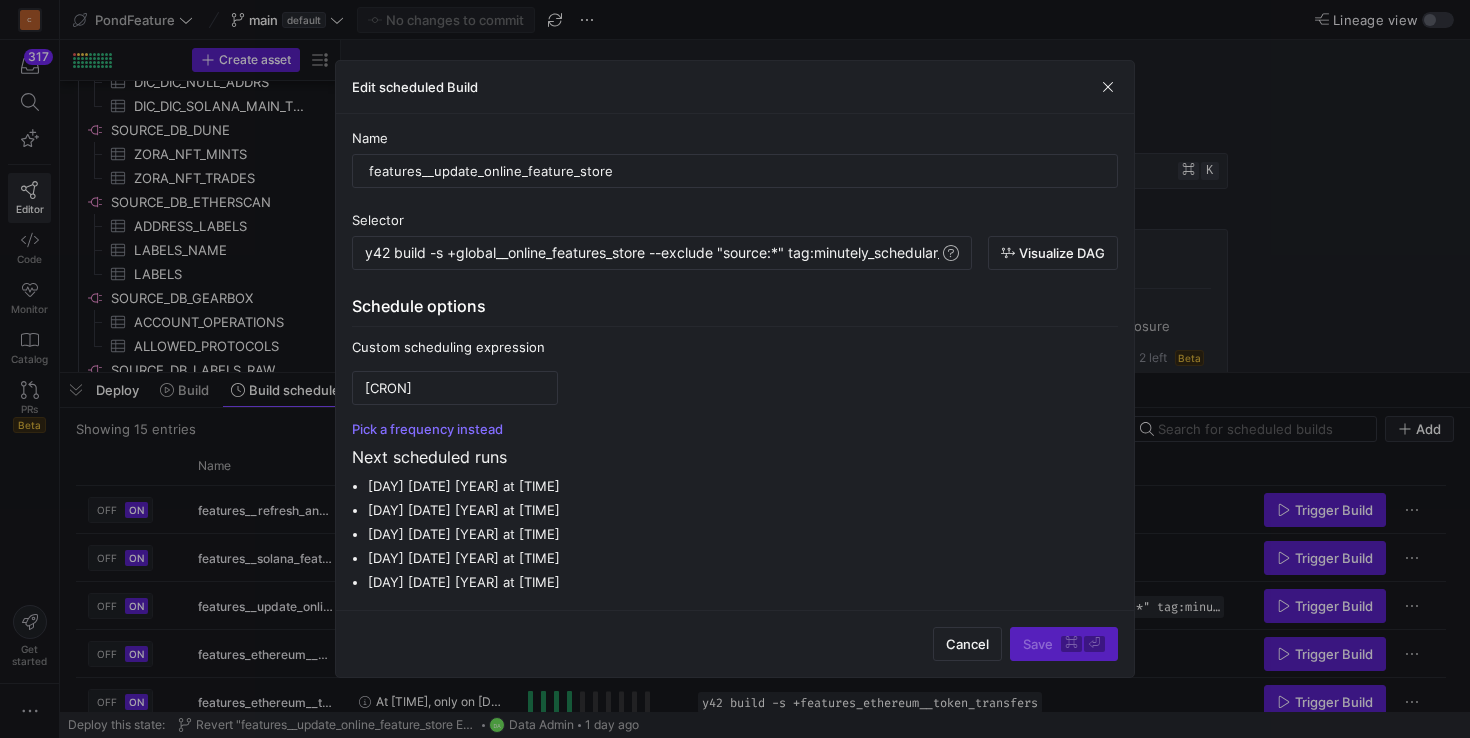 click on "Custom scheduling expression 0 1 * *  Pick a frequency instead" 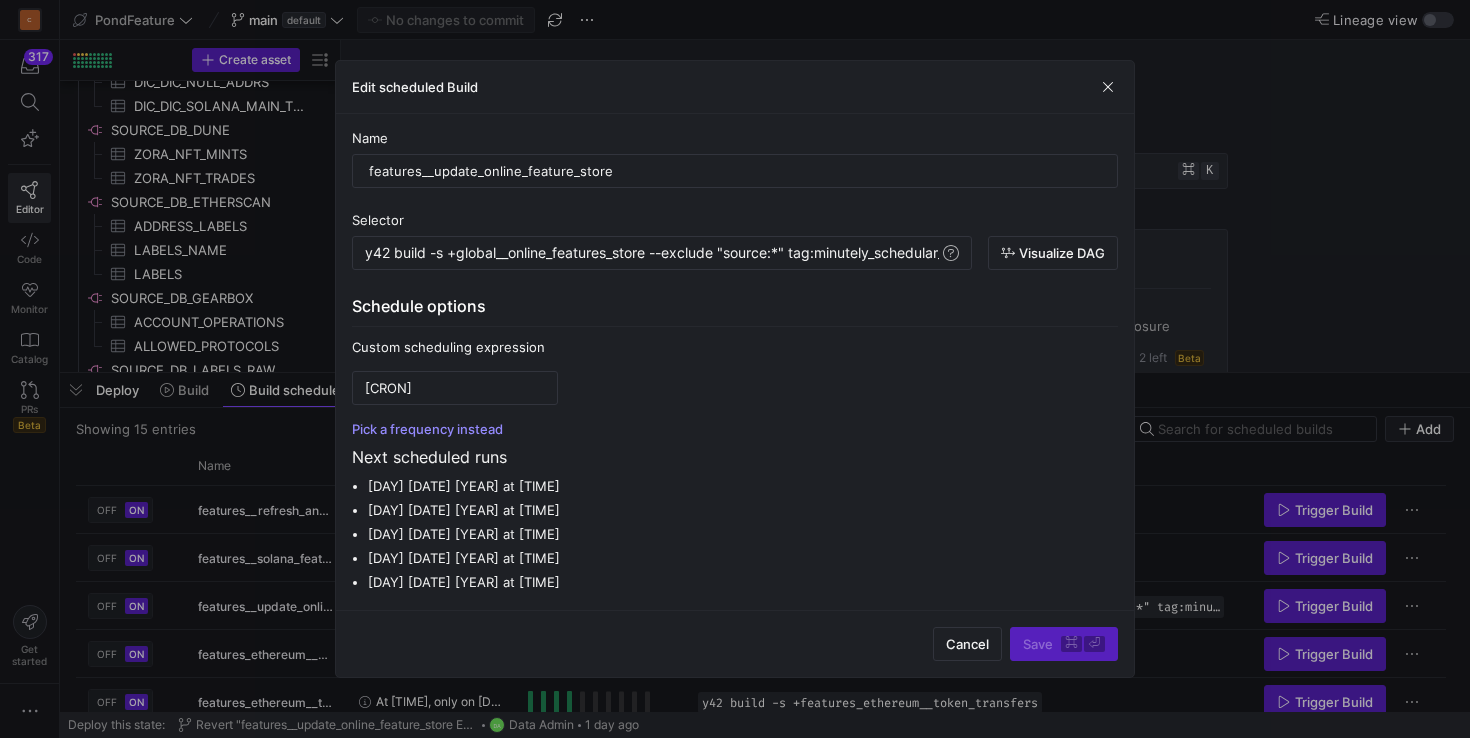 click on "Pick a frequency instead" 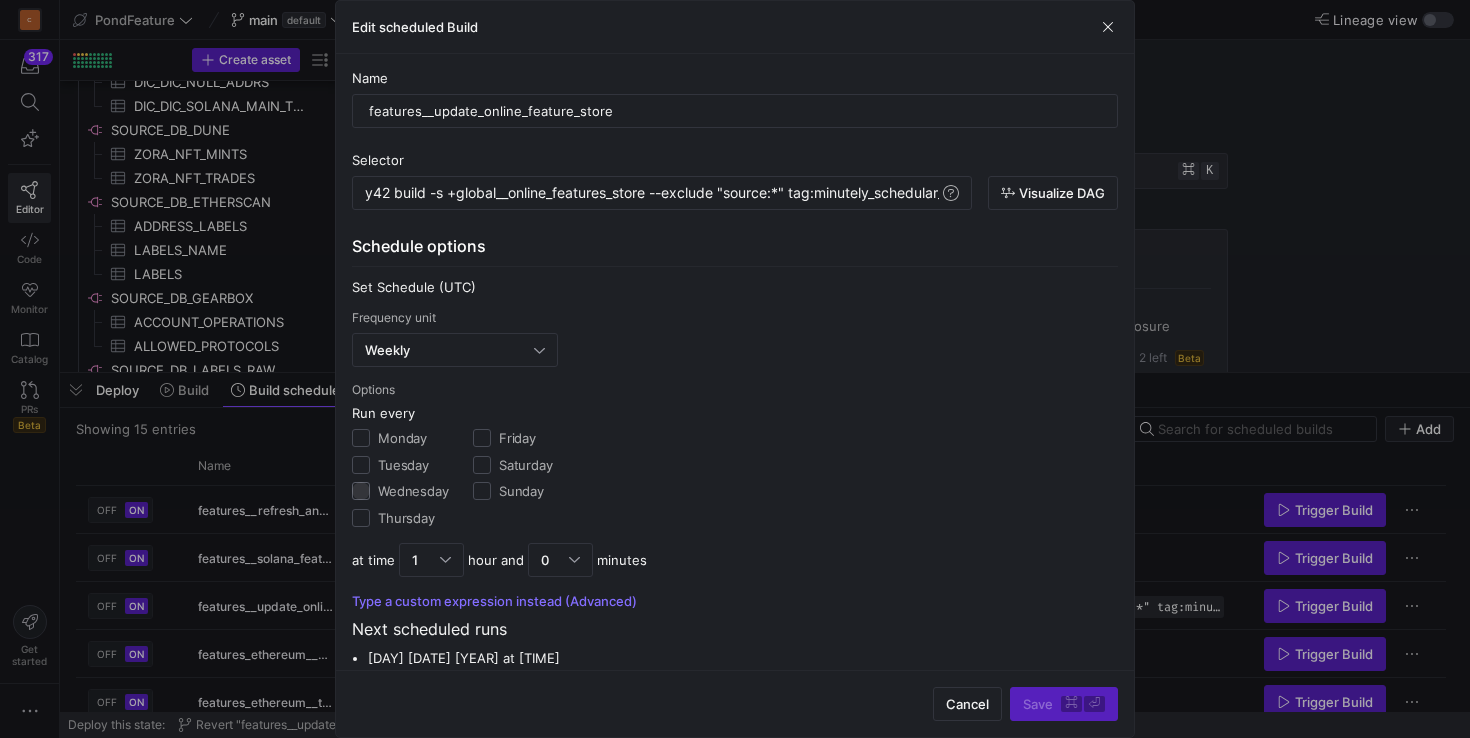 click on "Wednesday" at bounding box center (361, 491) 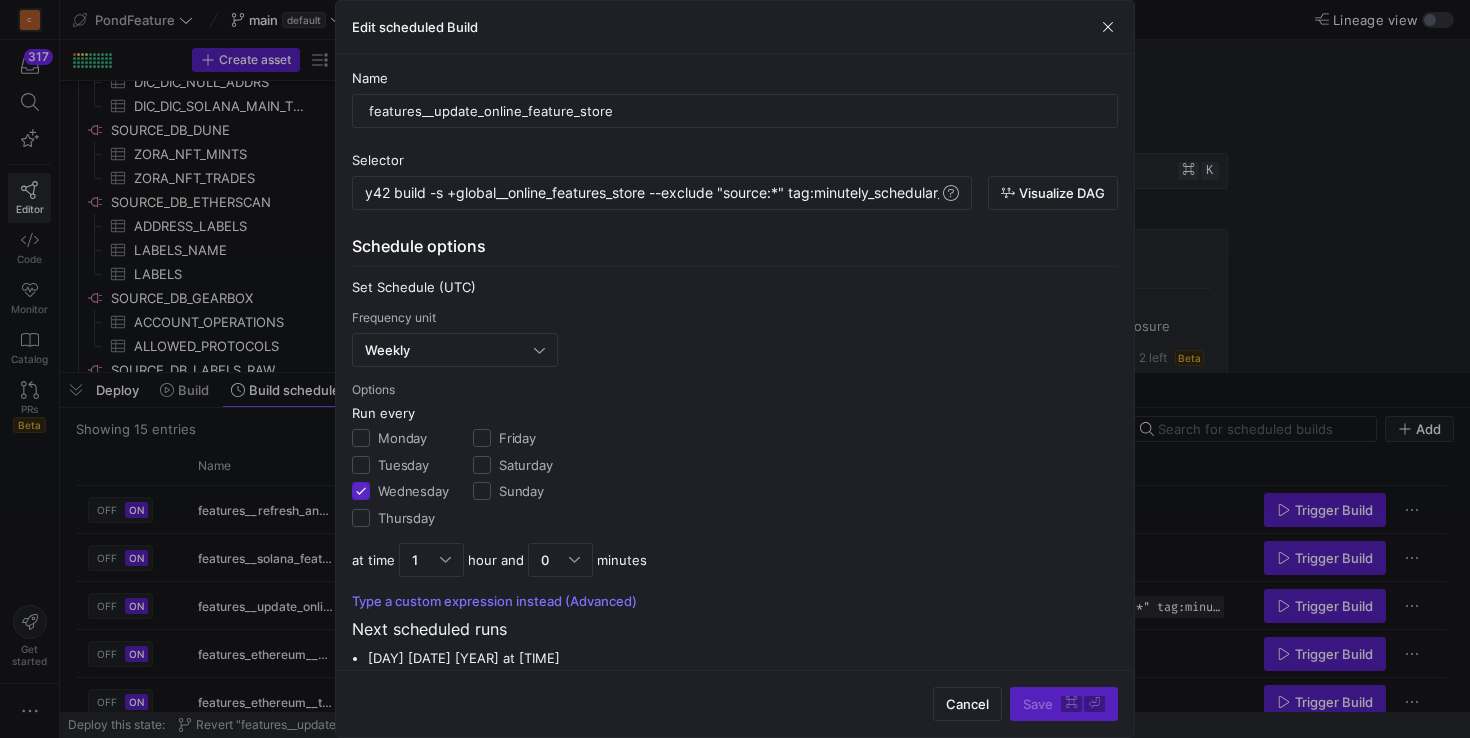checkbox on "true" 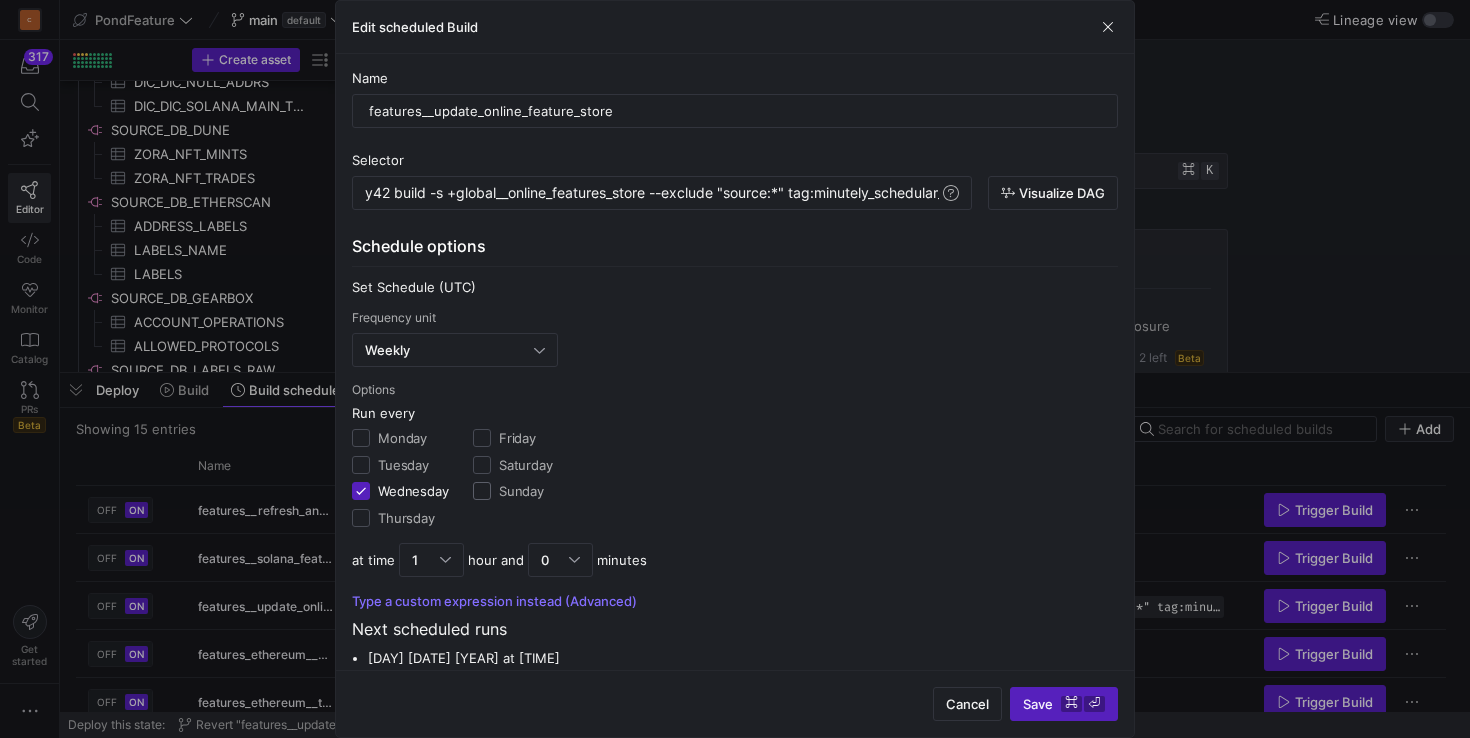 click on "Sunday" at bounding box center [482, 491] 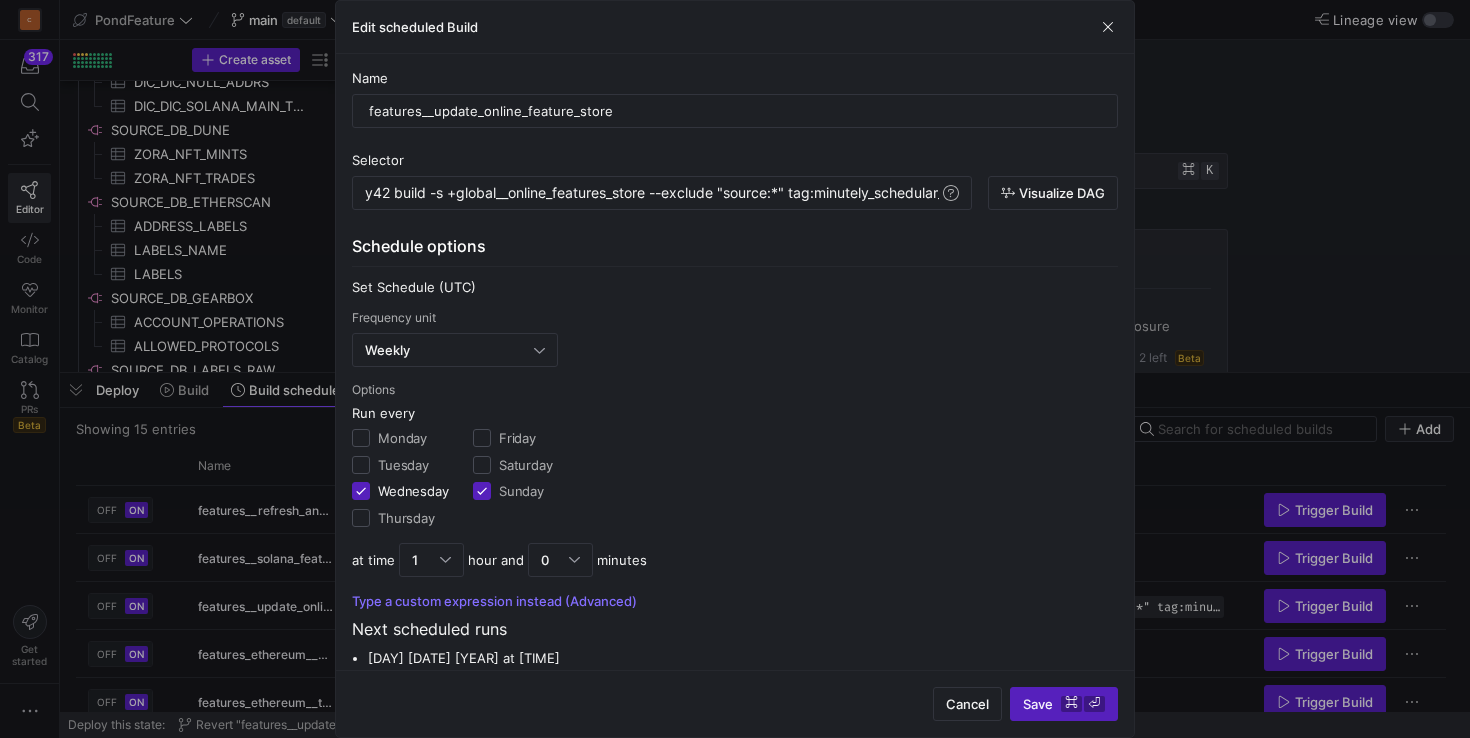checkbox on "true" 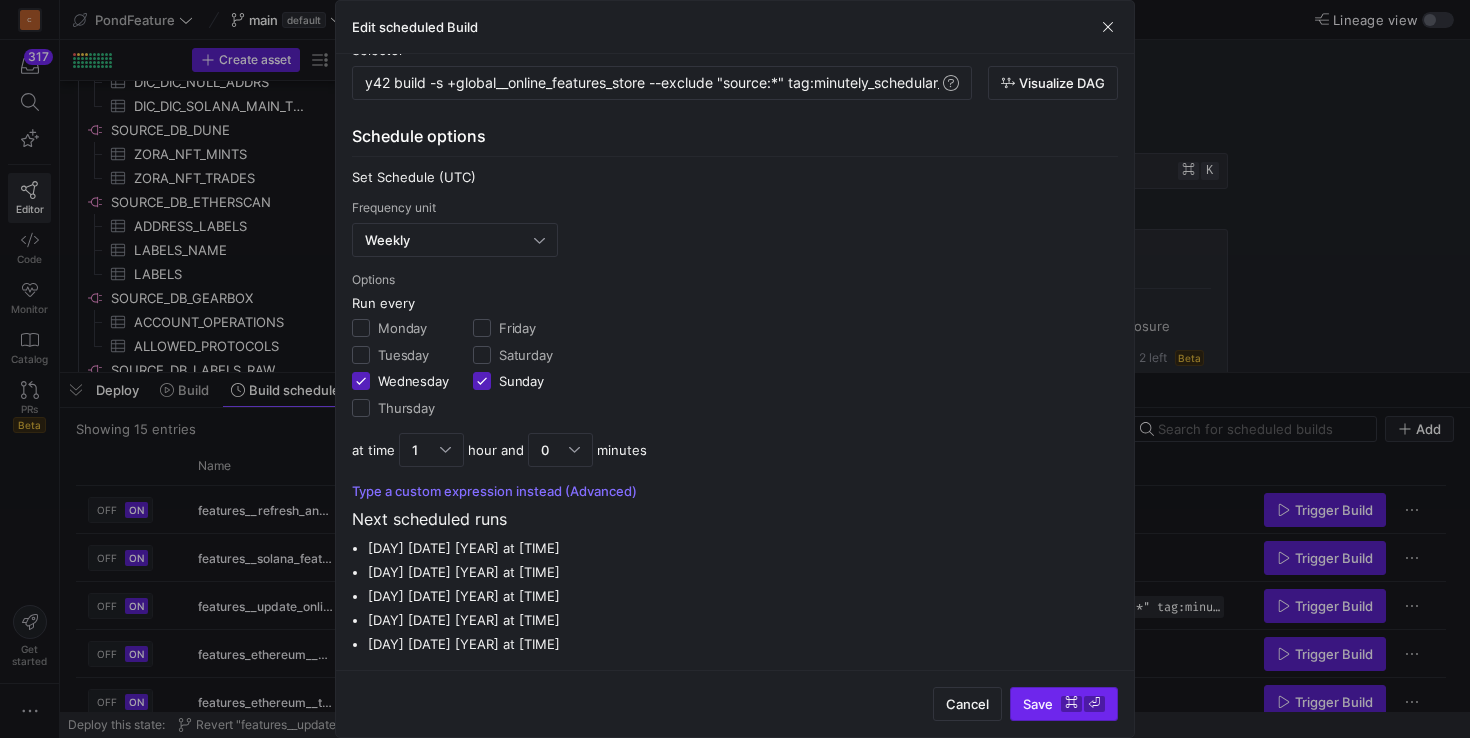 click at bounding box center (1064, 704) 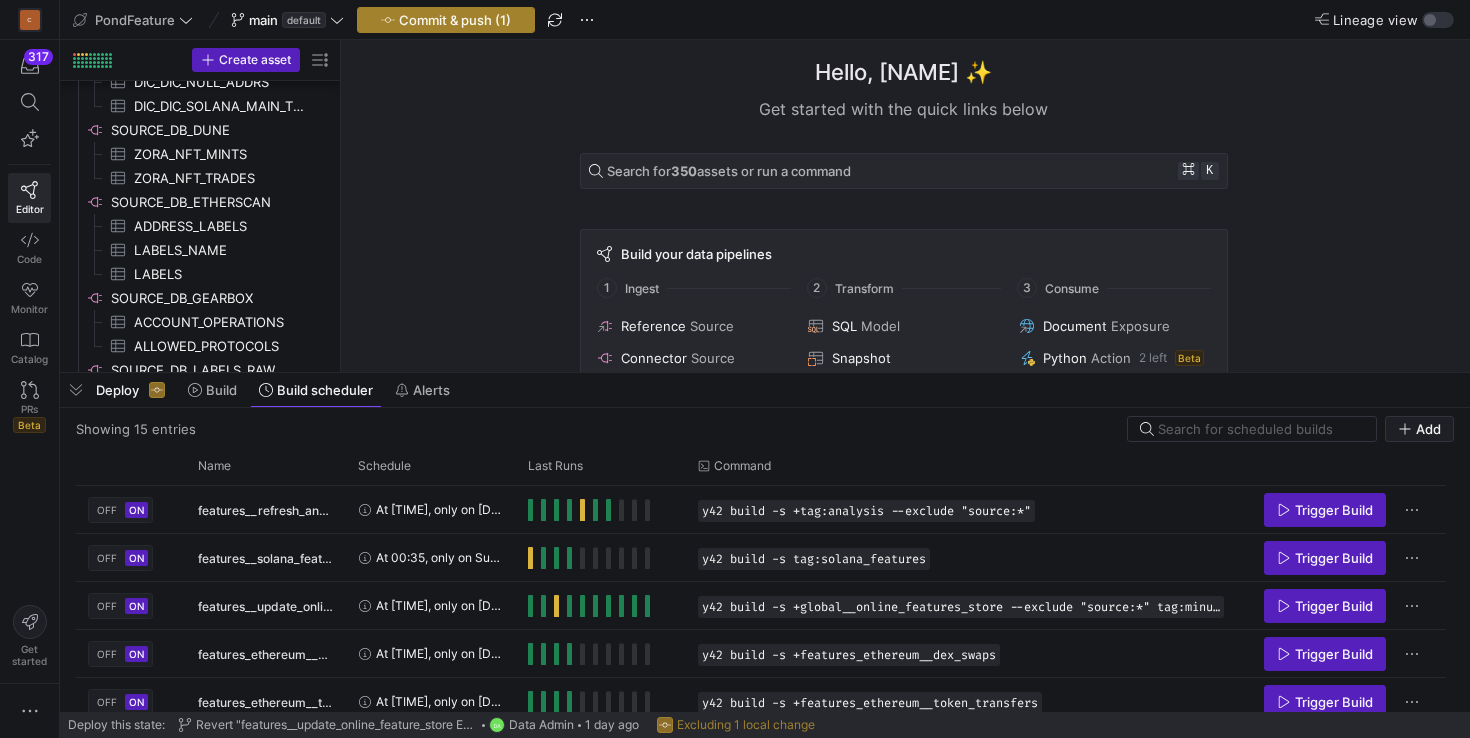 click at bounding box center (446, 20) 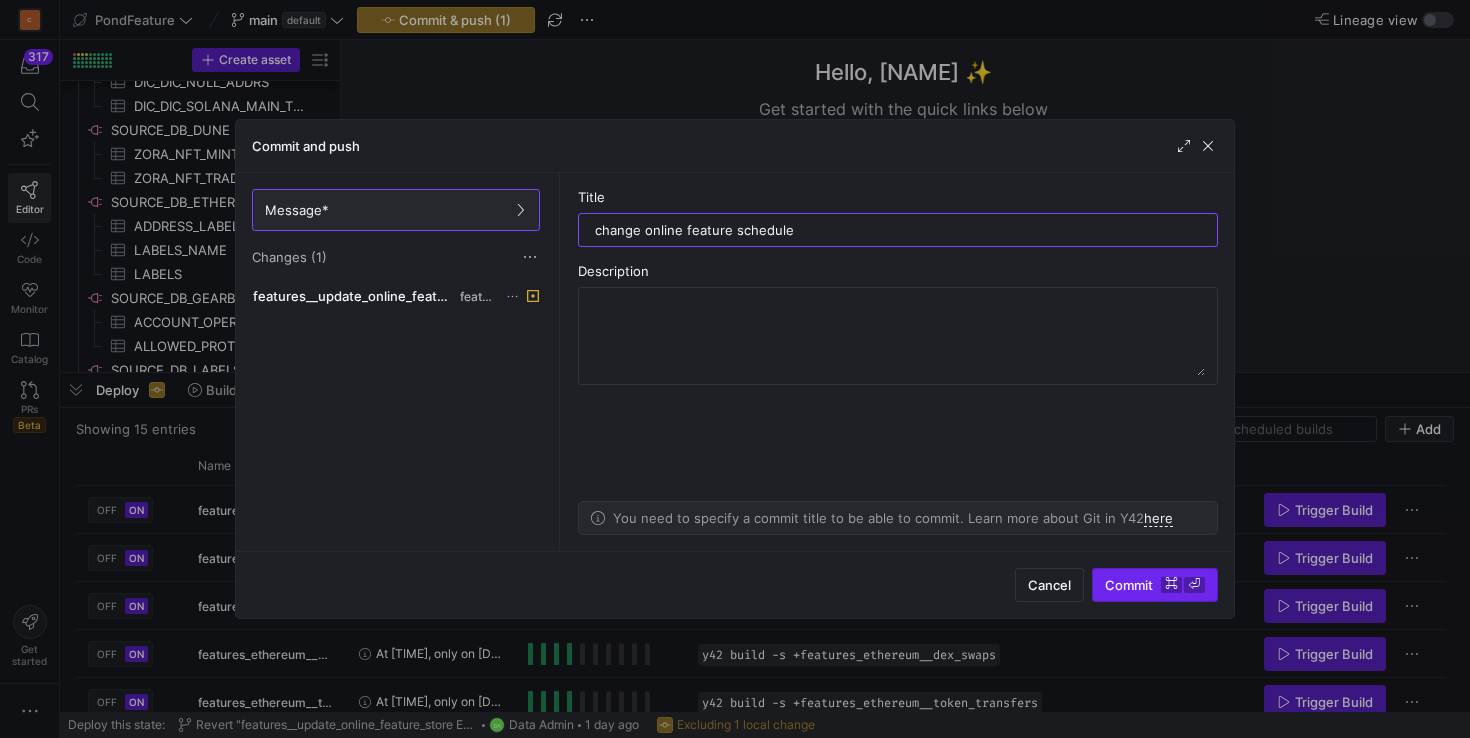 type on "change online feature schedule" 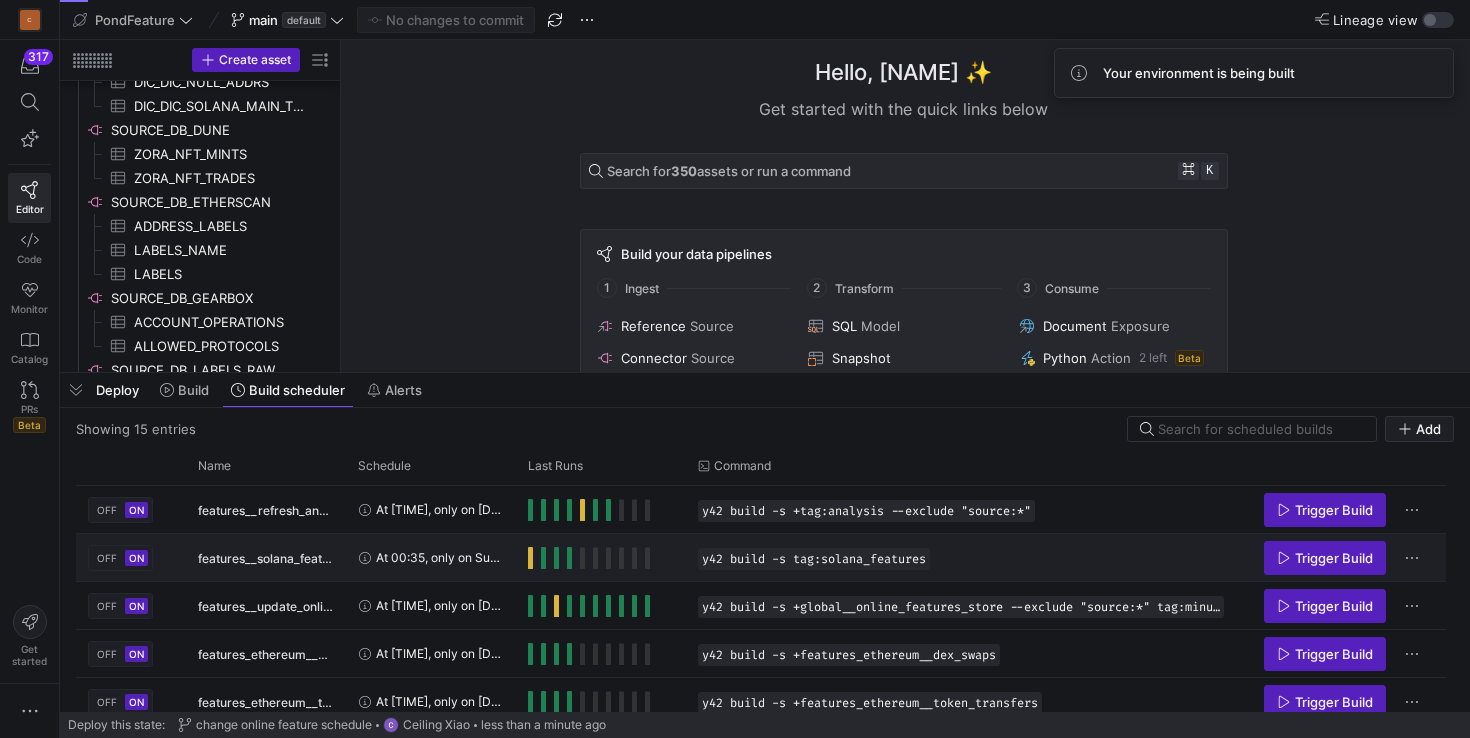 scroll, scrollTop: 451, scrollLeft: 0, axis: vertical 